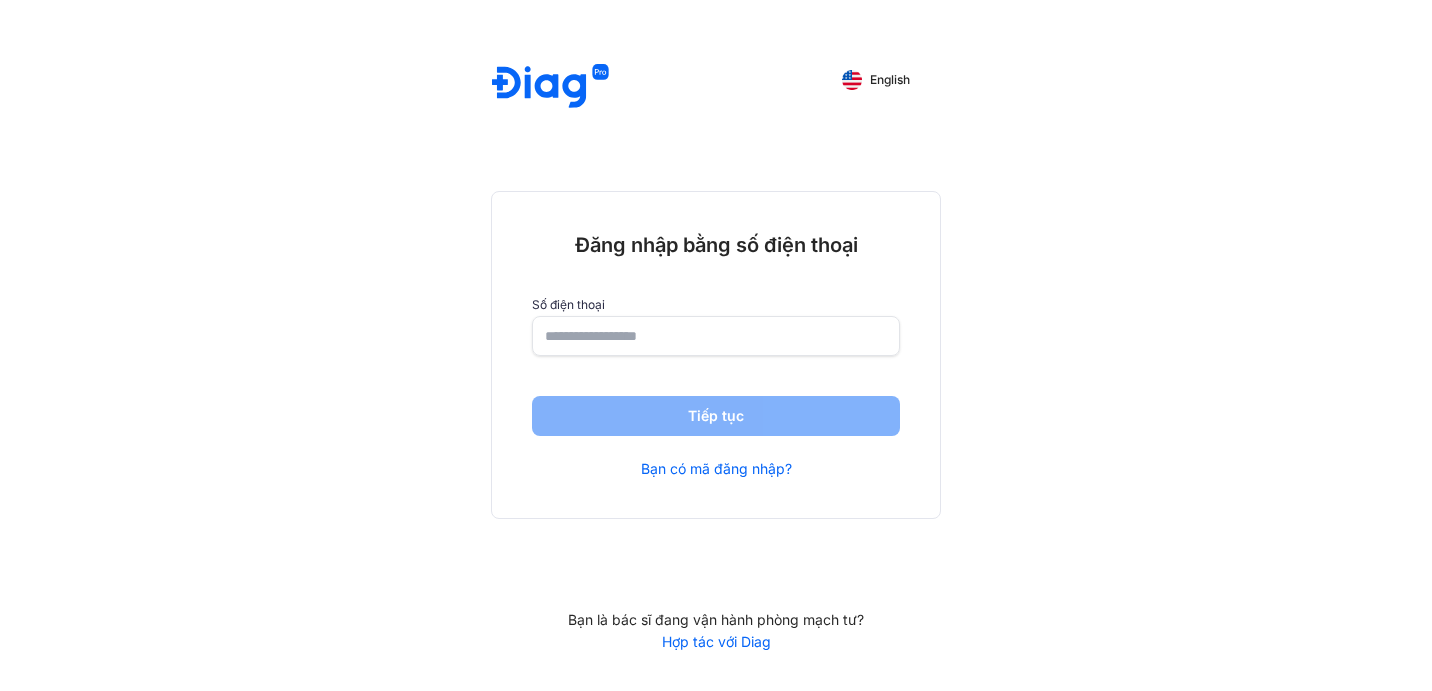 scroll, scrollTop: 0, scrollLeft: 0, axis: both 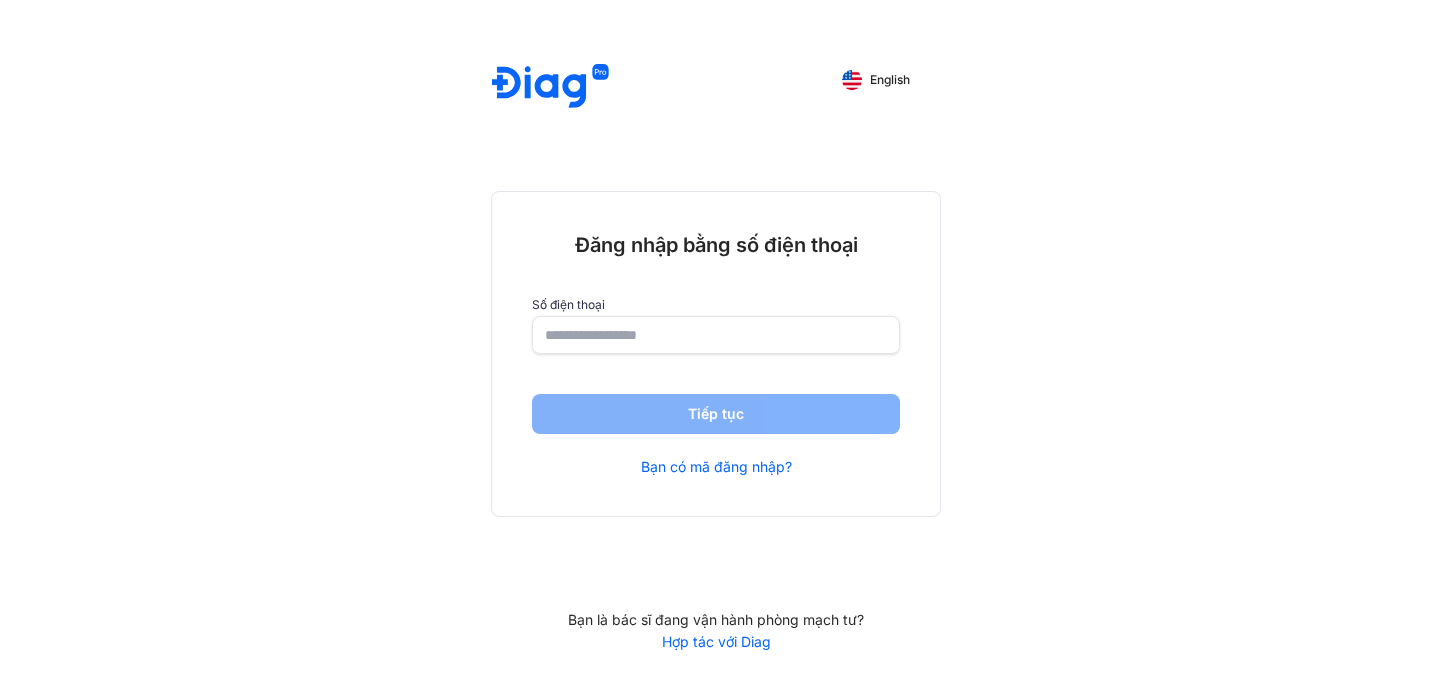 click 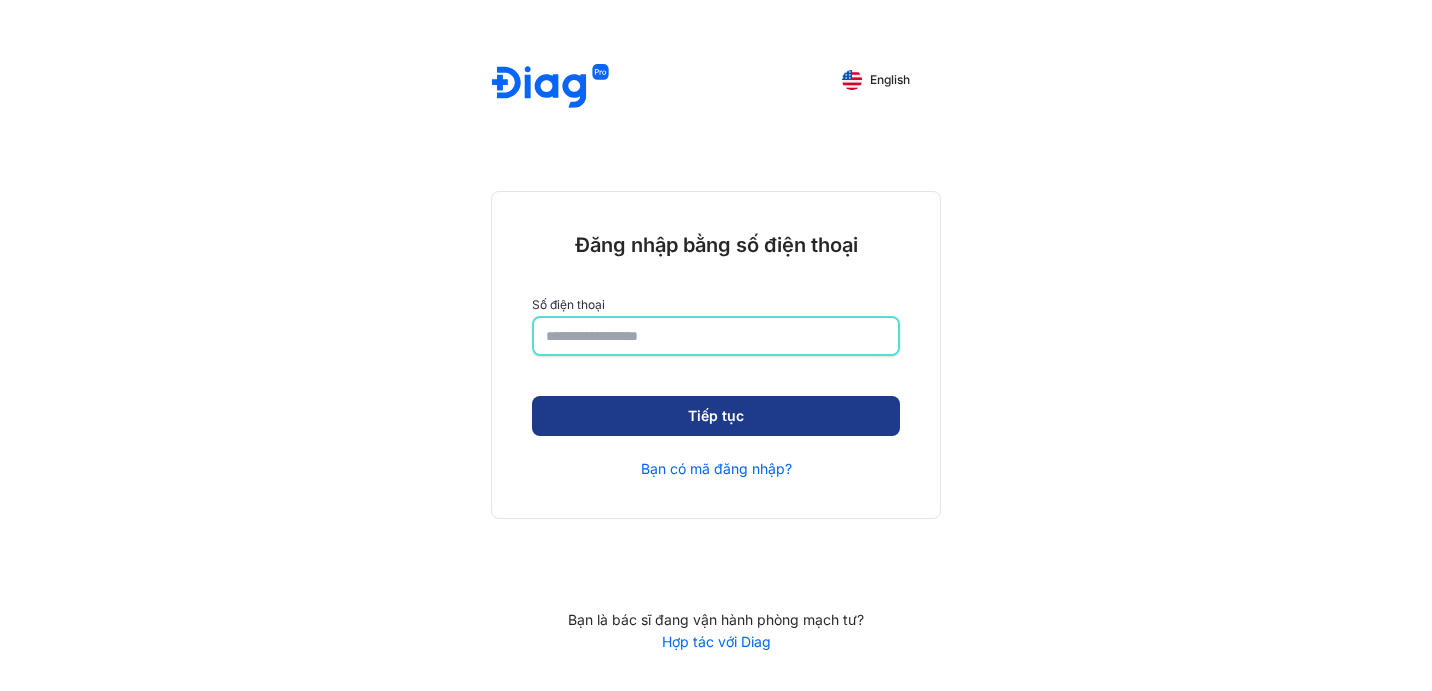 type on "**********" 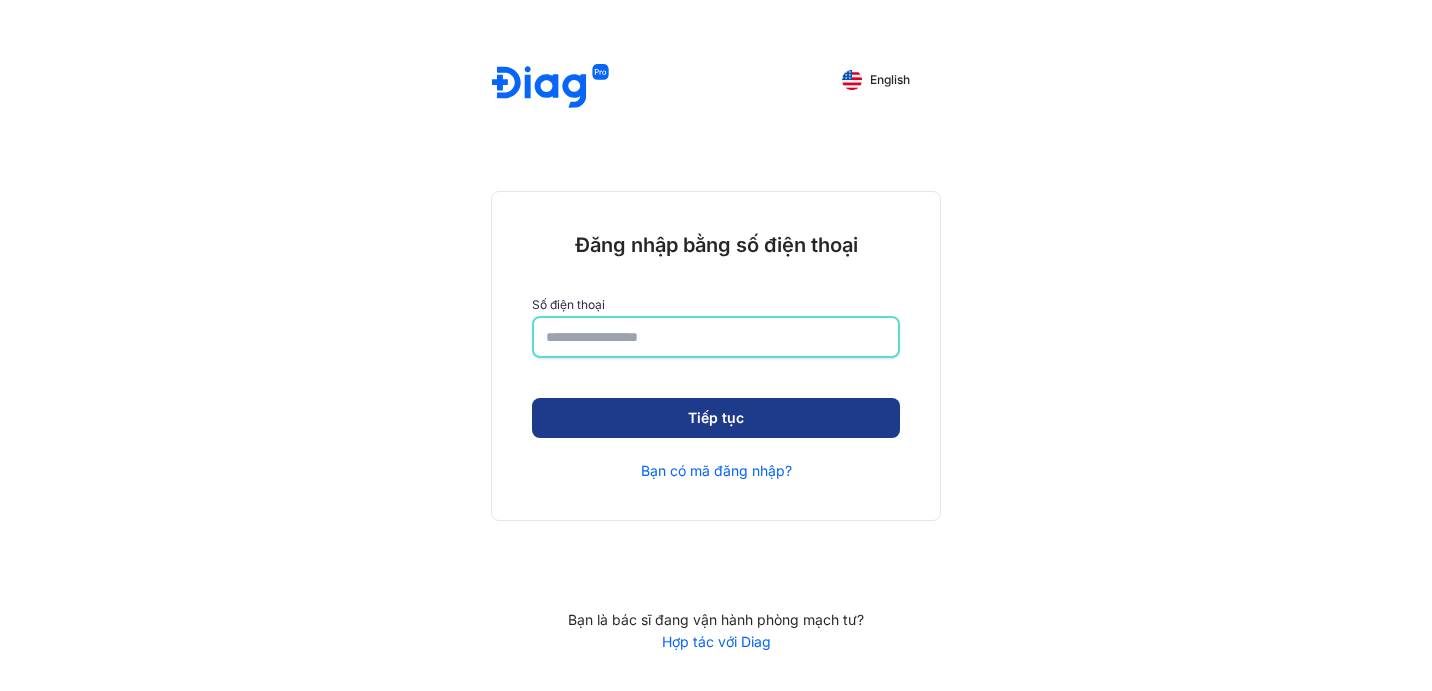 click on "Tiếp tục" at bounding box center [716, 418] 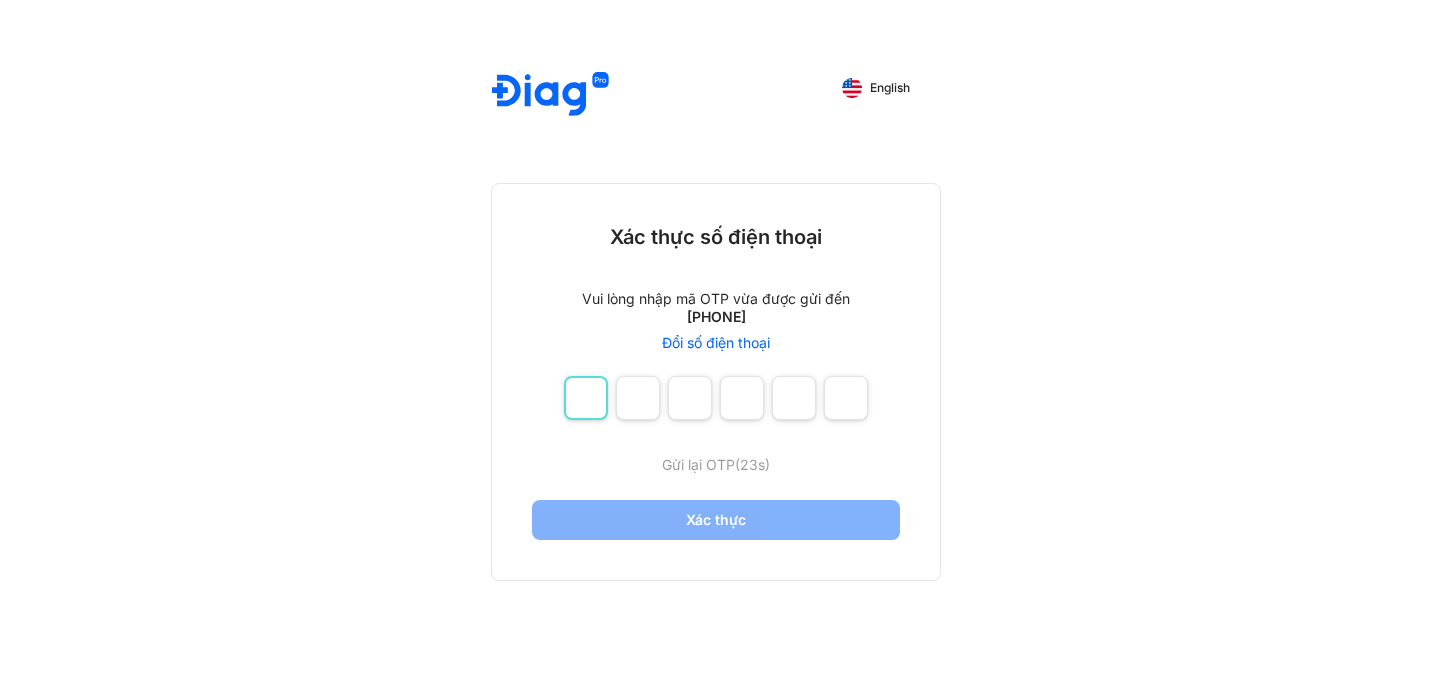 click at bounding box center [586, 398] 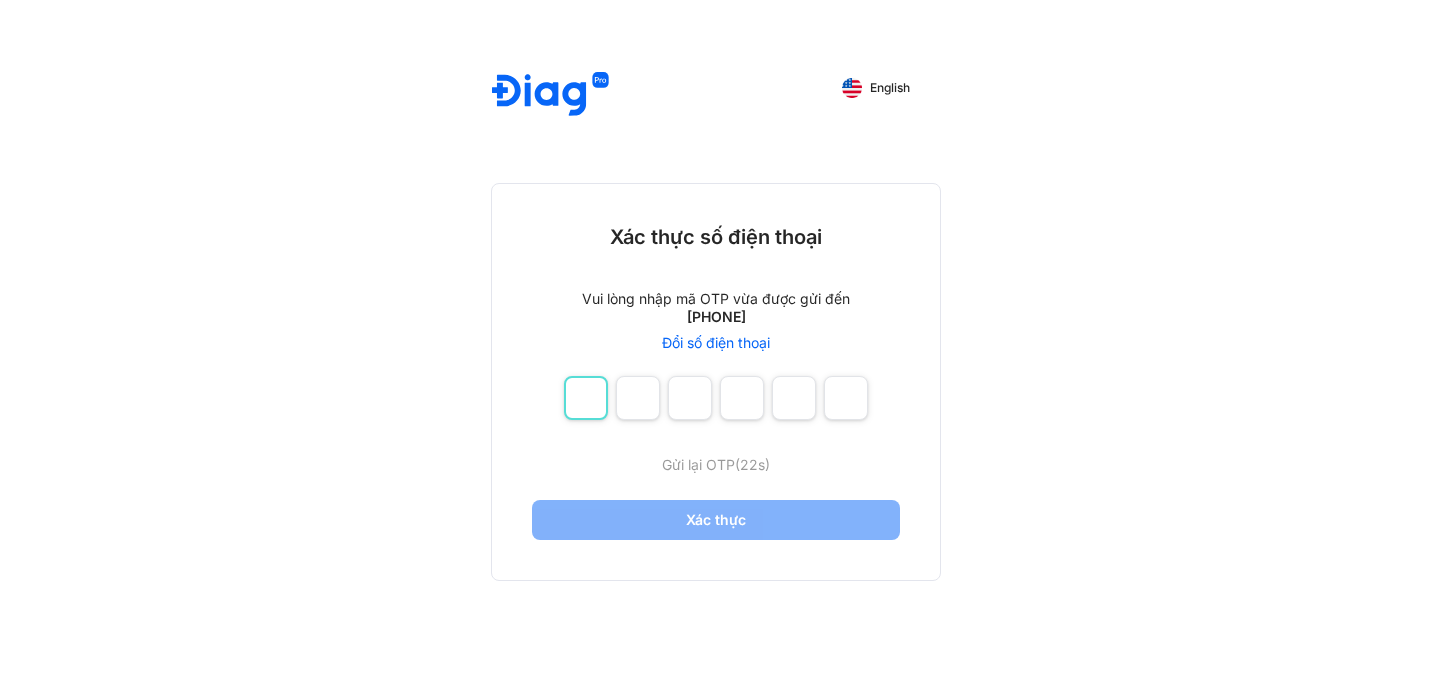 type on "*" 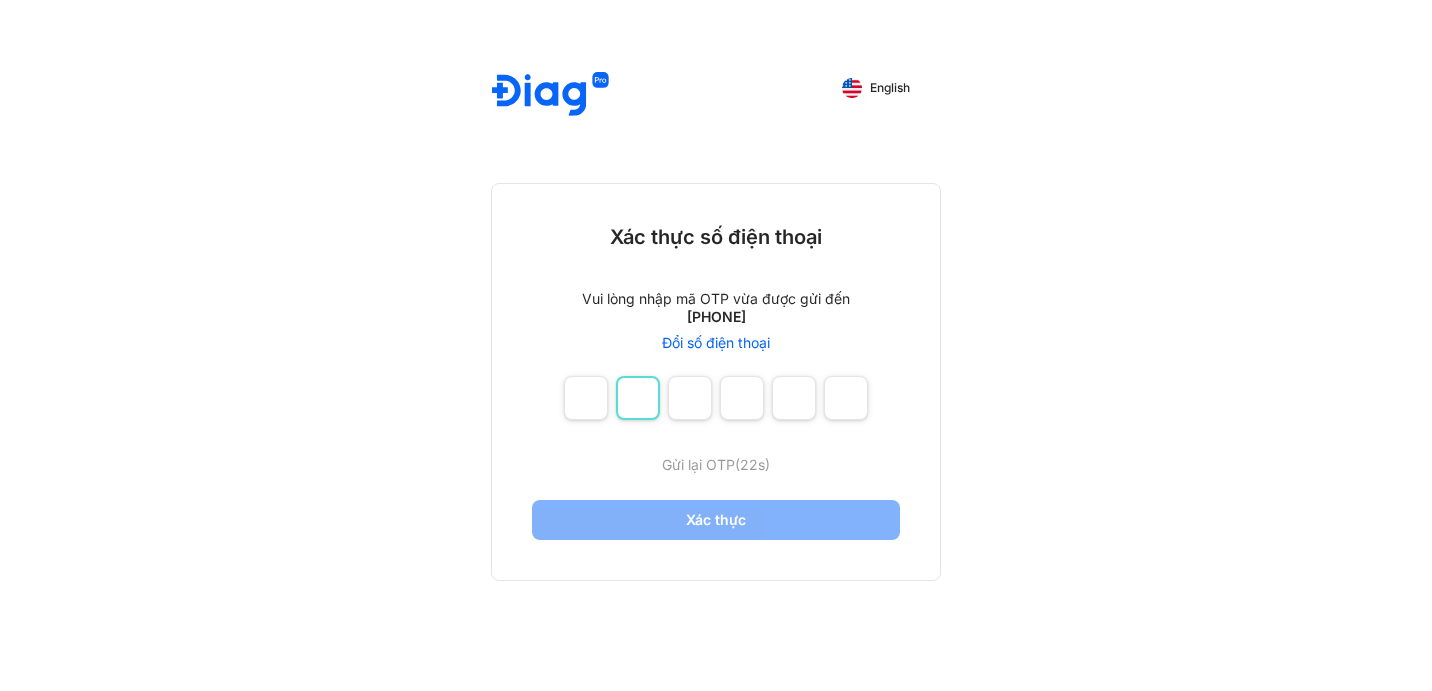 type on "*" 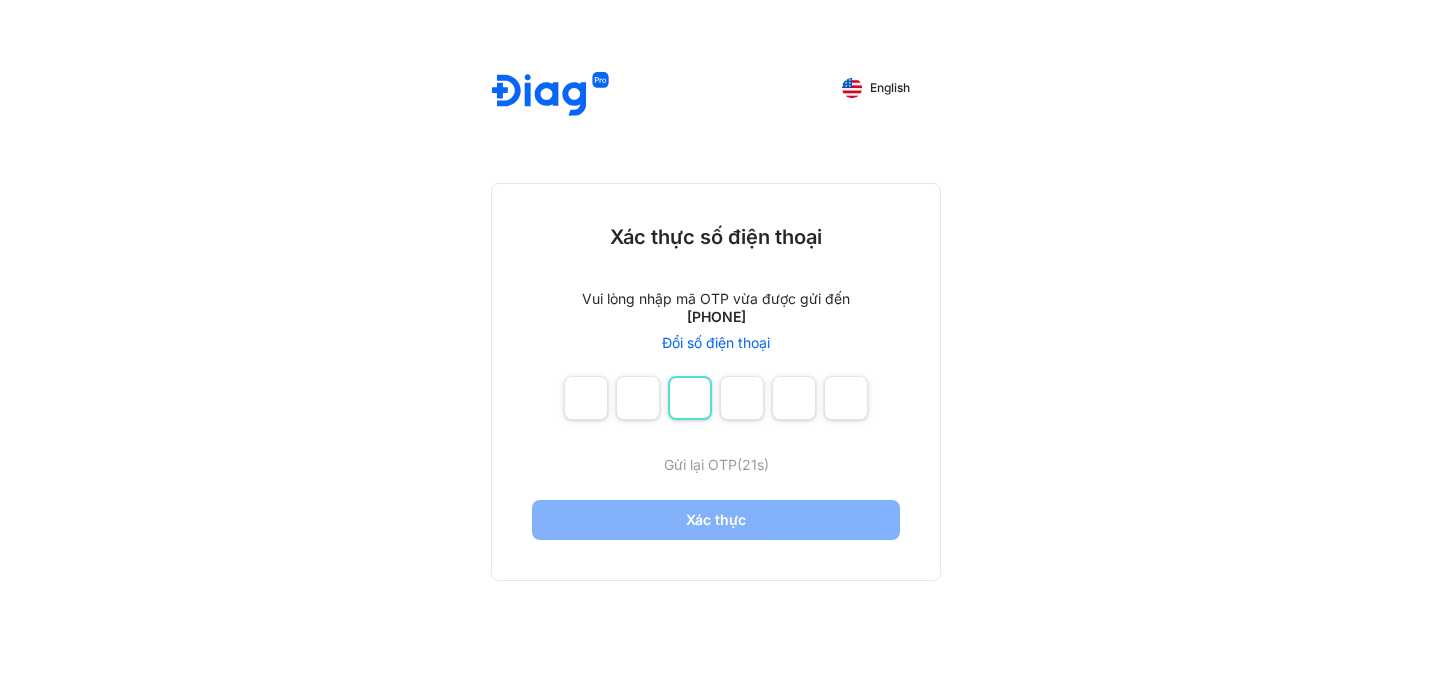 type on "*" 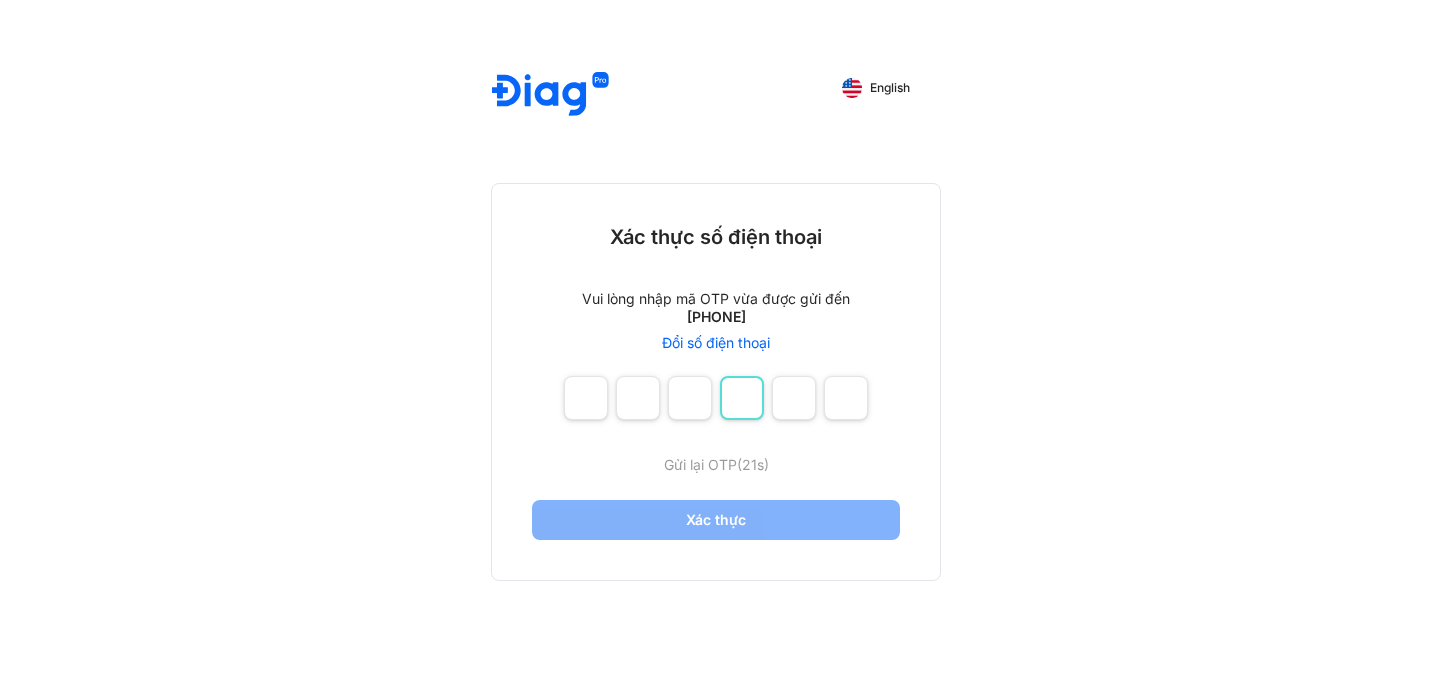 type on "*" 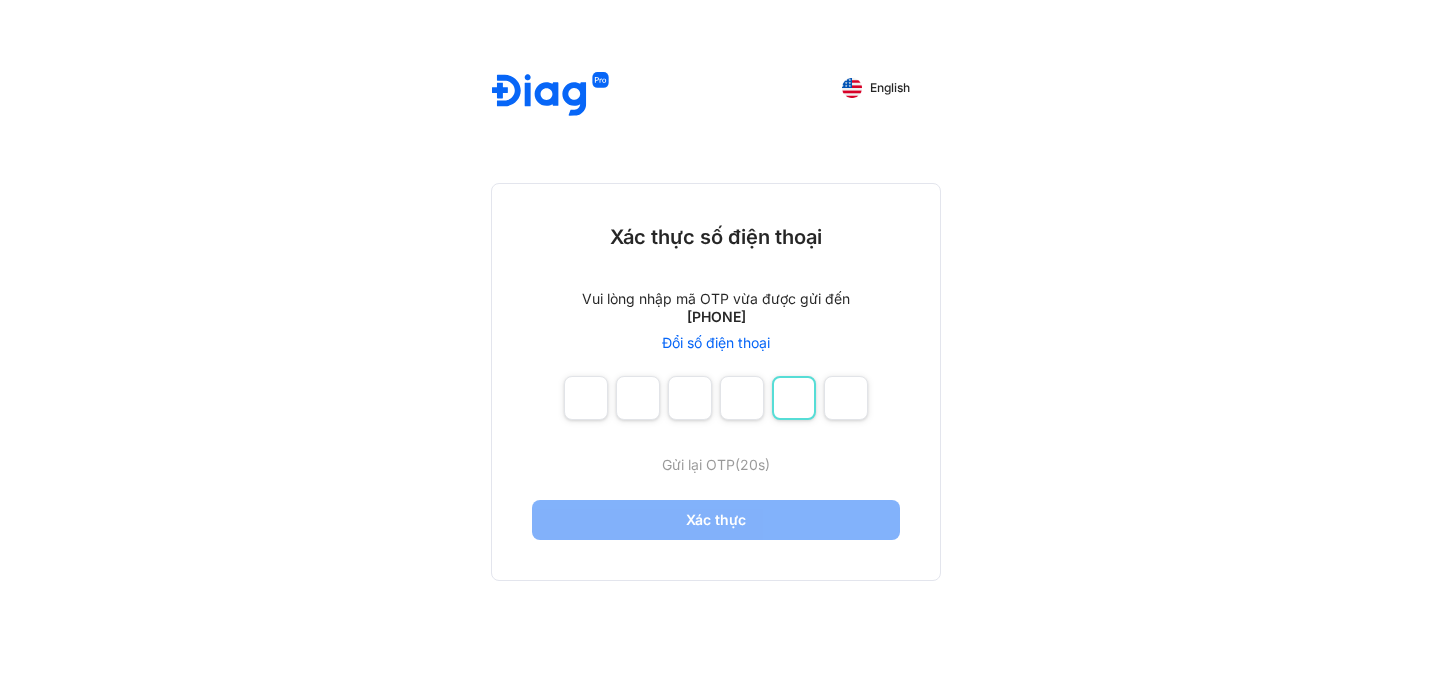 type on "*" 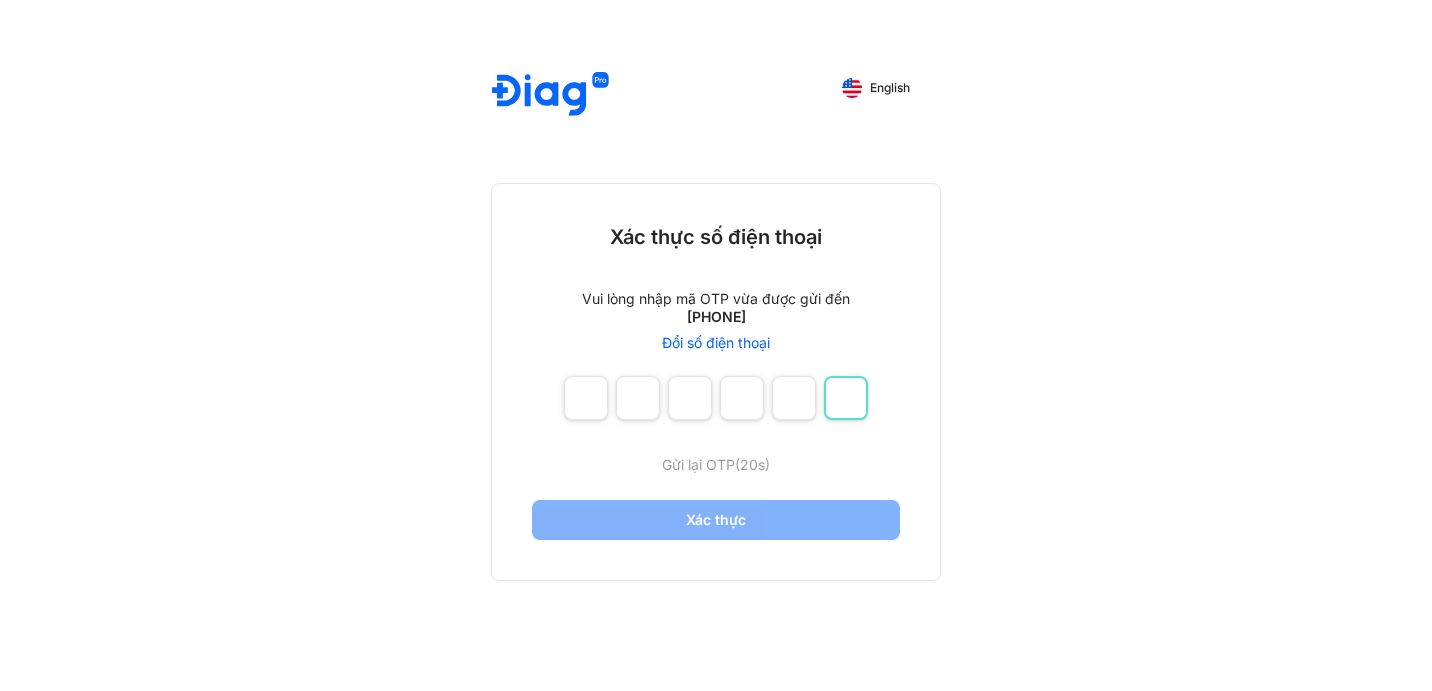 type on "*" 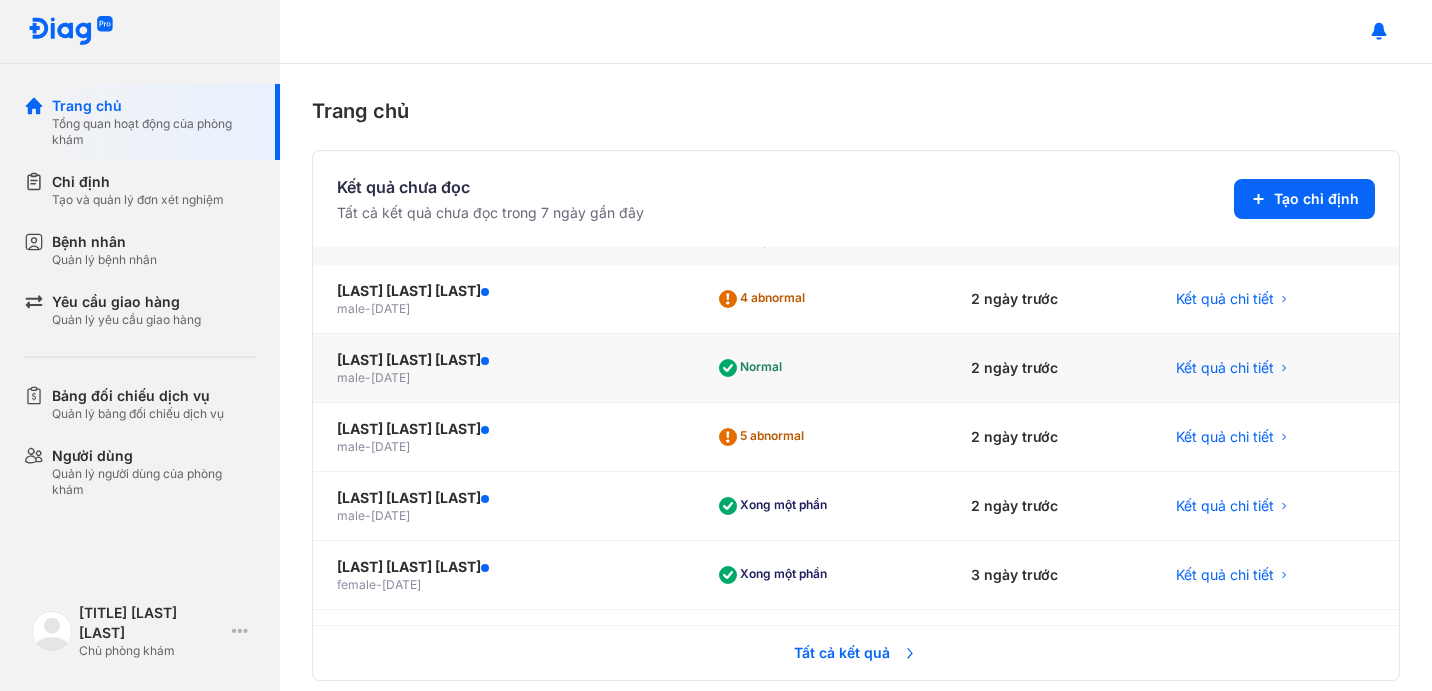 scroll, scrollTop: 46, scrollLeft: 0, axis: vertical 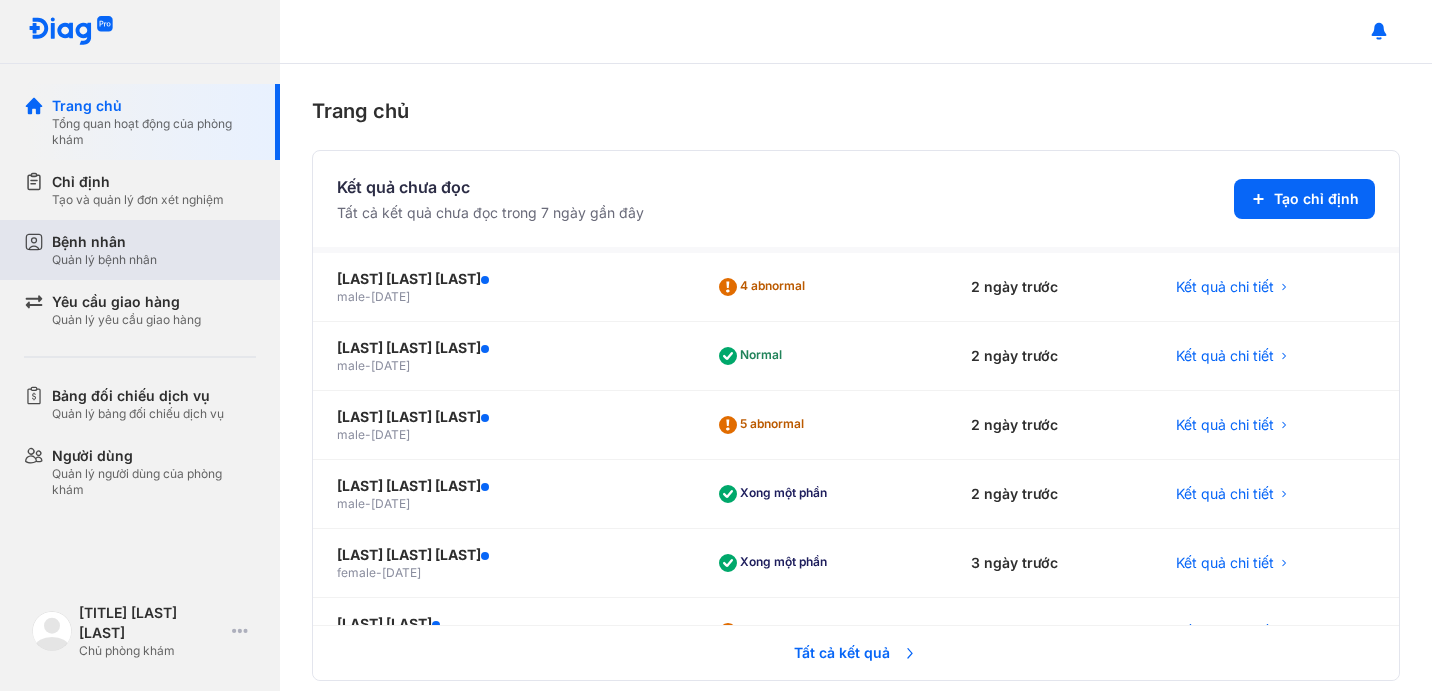 click on "Bệnh nhân Quản lý bệnh nhân" at bounding box center [154, 250] 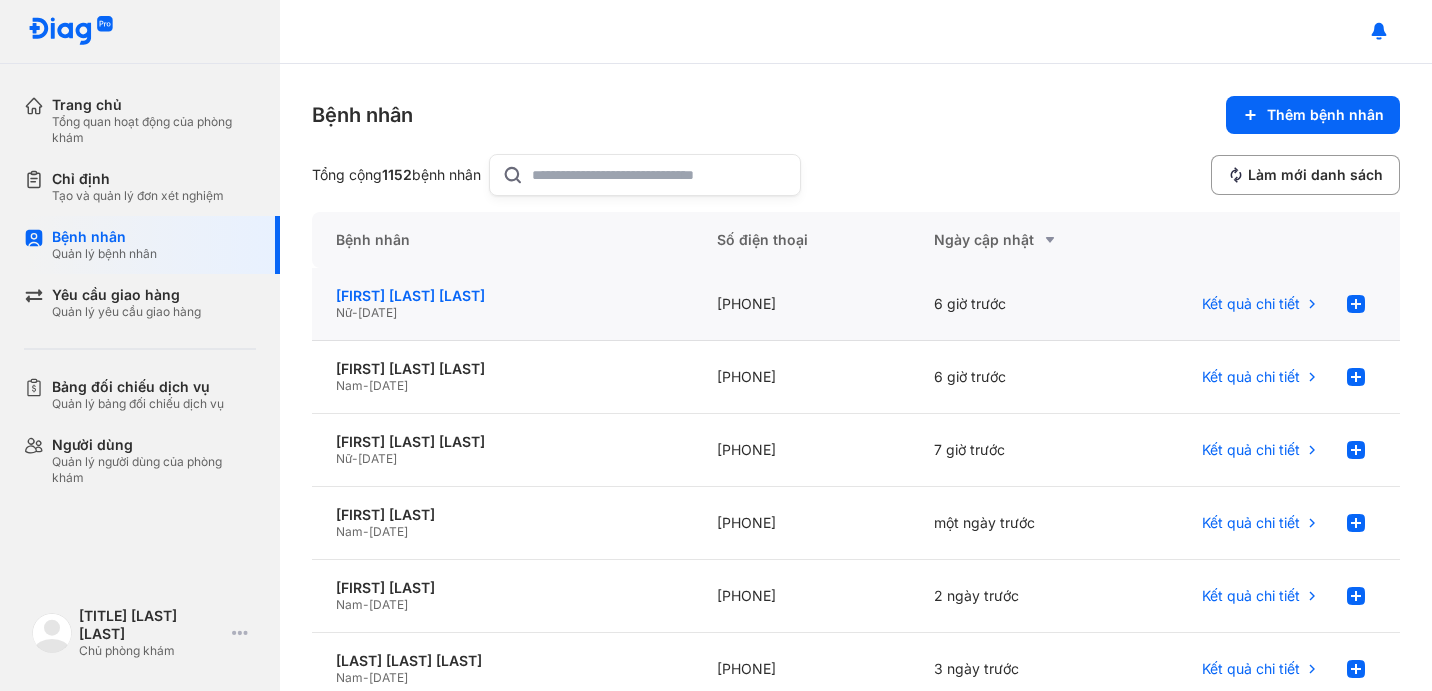 click on "[FIRST] [LAST]" 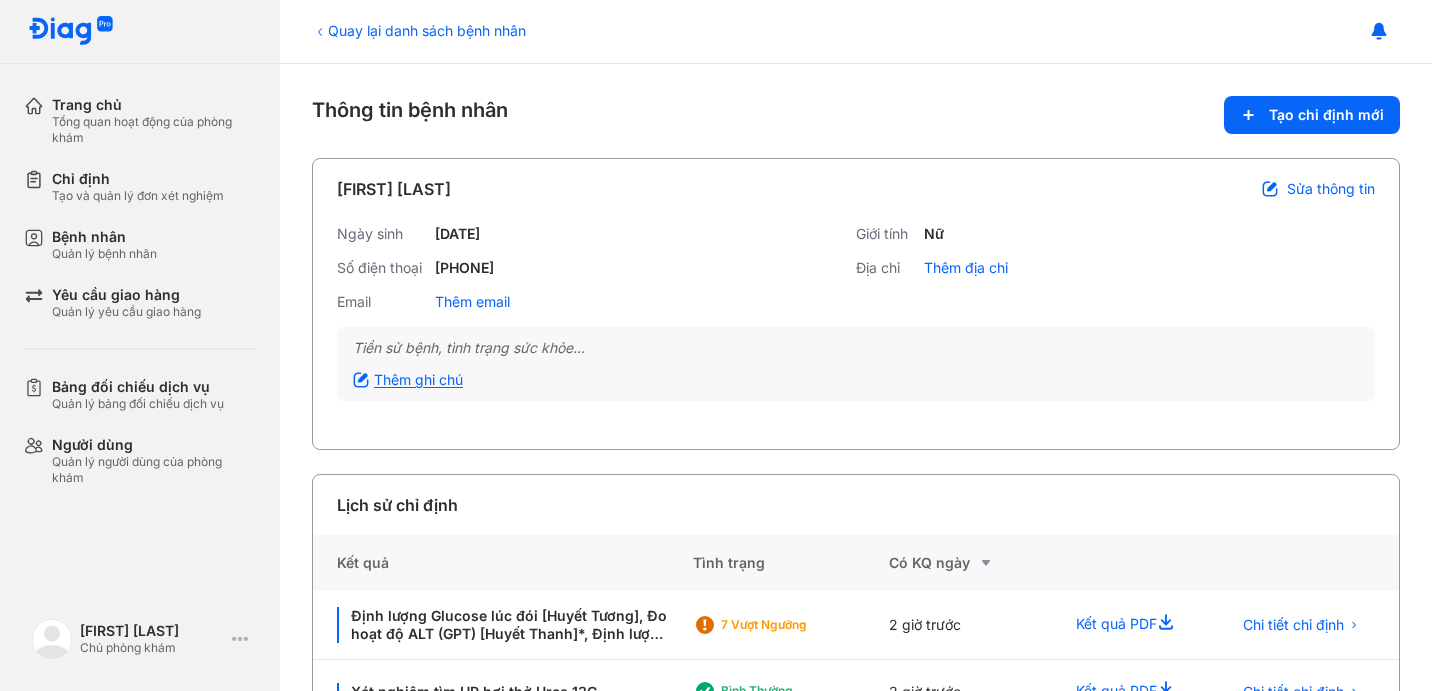 scroll, scrollTop: 0, scrollLeft: 0, axis: both 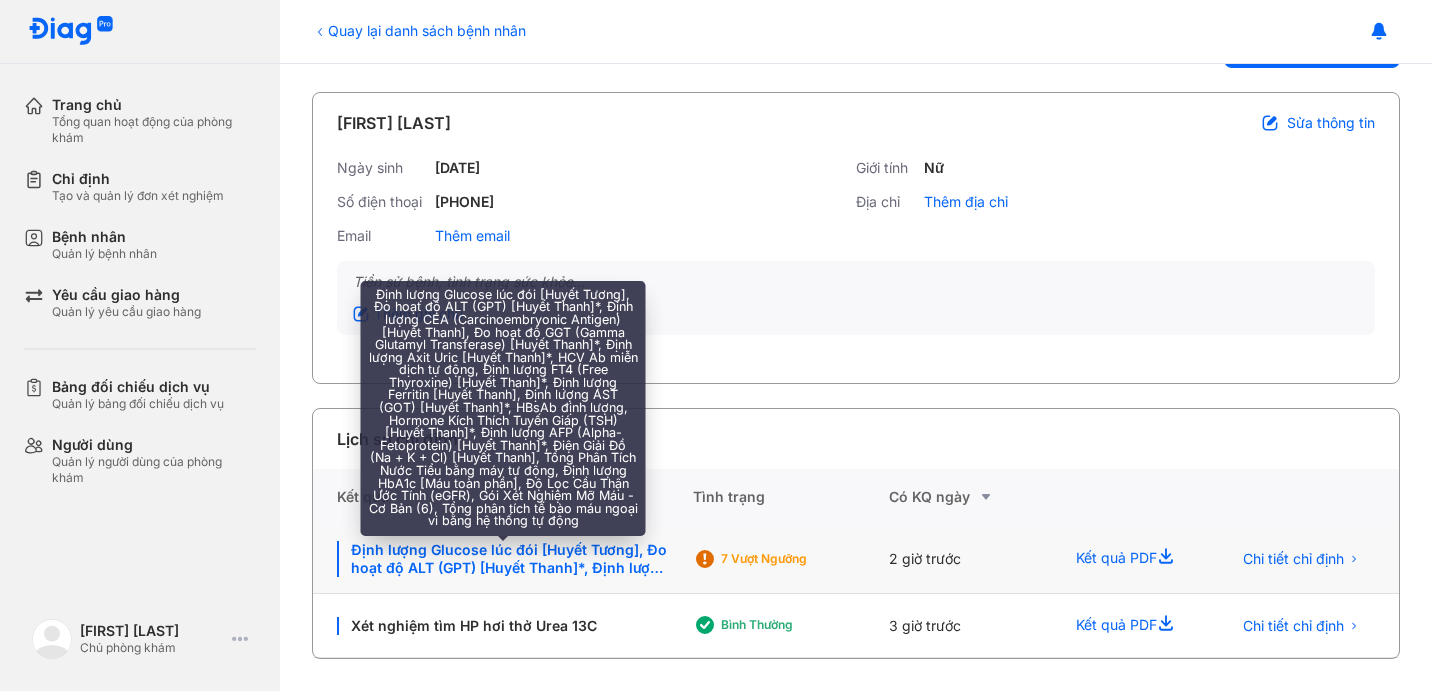 click on "Định lượng Glucose lúc đói [Huyết Tương], Đo hoạt độ ALT (GPT) [Huyết Thanh]*, Định lượng CEA (Carcinoembryonic Antigen) [Huyết Thanh], Đo hoạt độ GGT (Gamma Glutamyl Transferase) [Huyết Thanh]*, Định lượng Axit Uric [Huyết Thanh]*, HCV Ab miễn dịch tự động, Định lượng FT4 (Free Thyroxine) [Huyết Thanh]*, Định lượng Ferritin [Huyết Thanh], Định lượng AST (GOT) [Huyết Thanh]*, HBsAb định lượng, Hormone Kích Thích Tuyến Giáp (TSH) [Huyết Thanh]*, Định lượng AFP (Alpha-Fetoprotein) [Huyết Thanh]*, Điện Giải Đồ (Na + K + Cl) [Huyết Thanh], Tổng Phân Tích Nước Tiểu bằng máy tự động, Định lượng HbA1c [Máu toàn phần], Độ Lọc Cầu Thận Ước Tính (eGFR), Gói Xét Nghiệm Mỡ Máu - Cơ Bản (6), Tổng phân tích tế bào máu ngoại vi bằng hệ thống tự động" 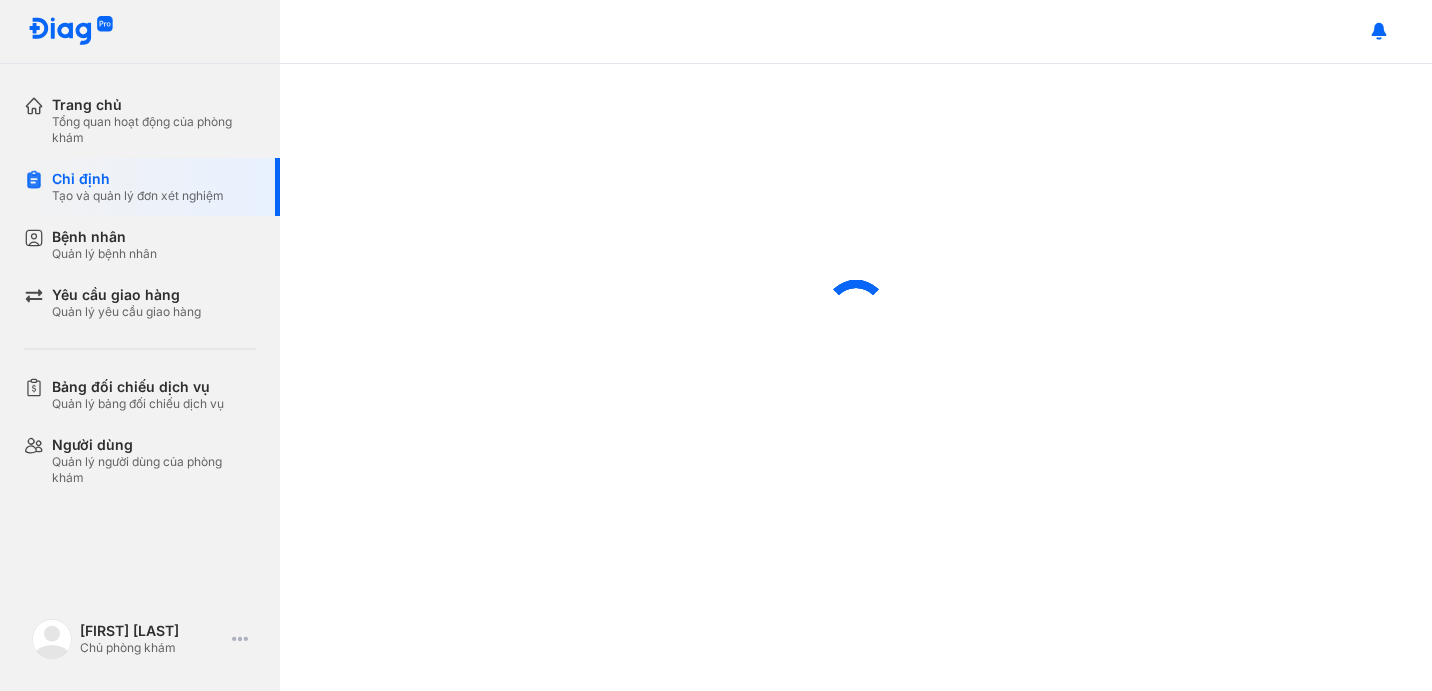 scroll, scrollTop: 0, scrollLeft: 0, axis: both 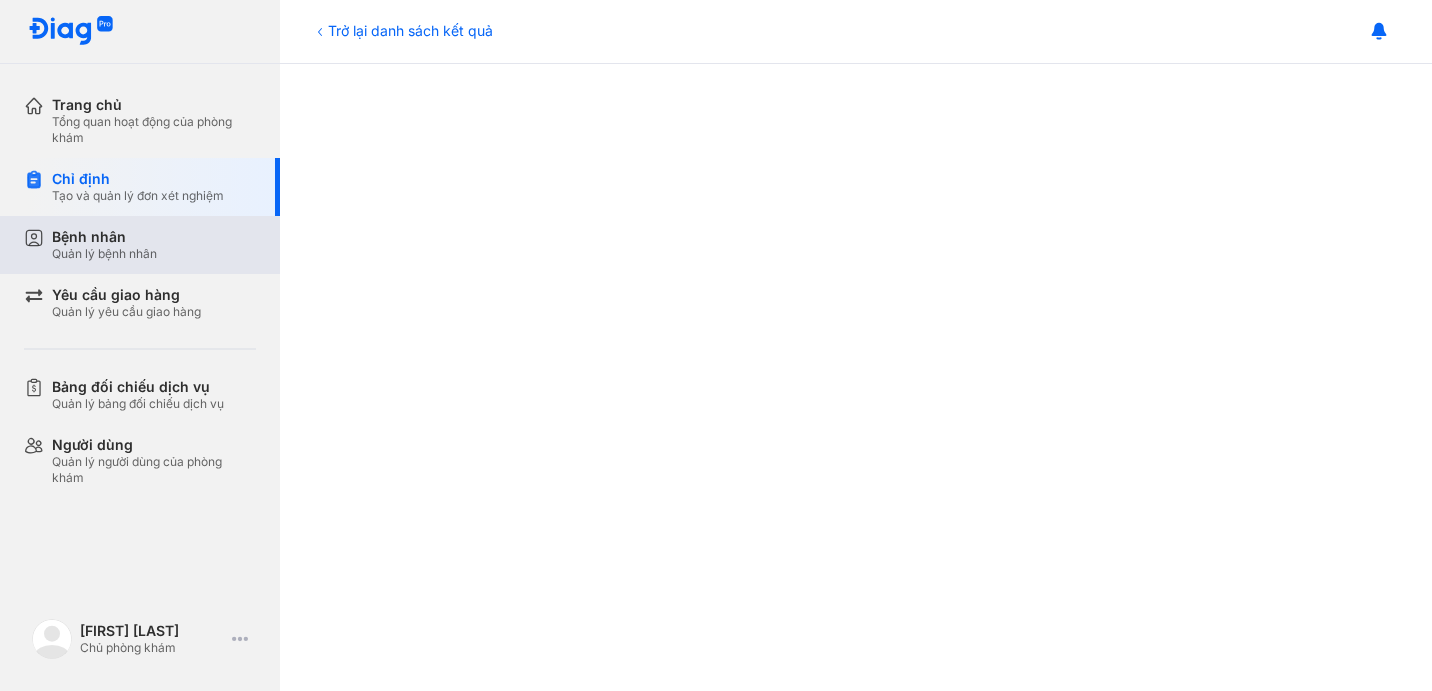 click on "Bệnh nhân Quản lý bệnh nhân" at bounding box center [154, 245] 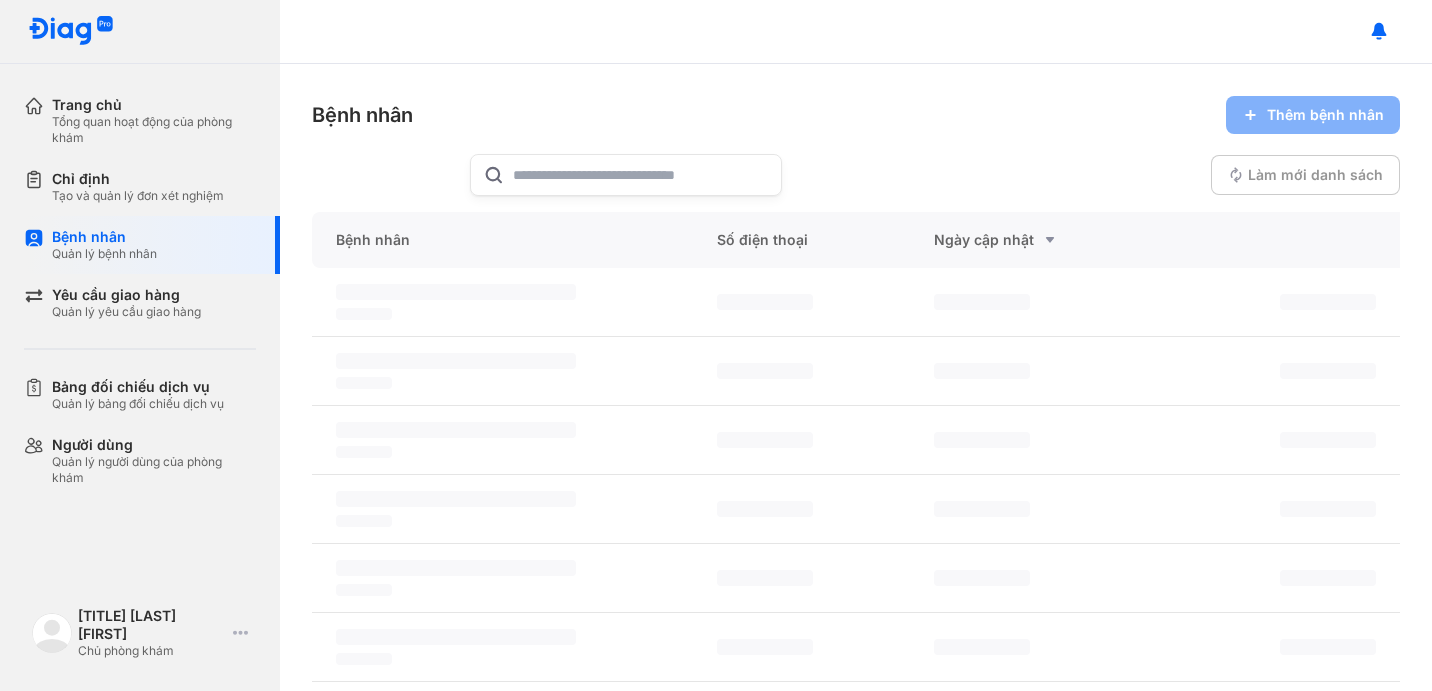 scroll, scrollTop: 0, scrollLeft: 0, axis: both 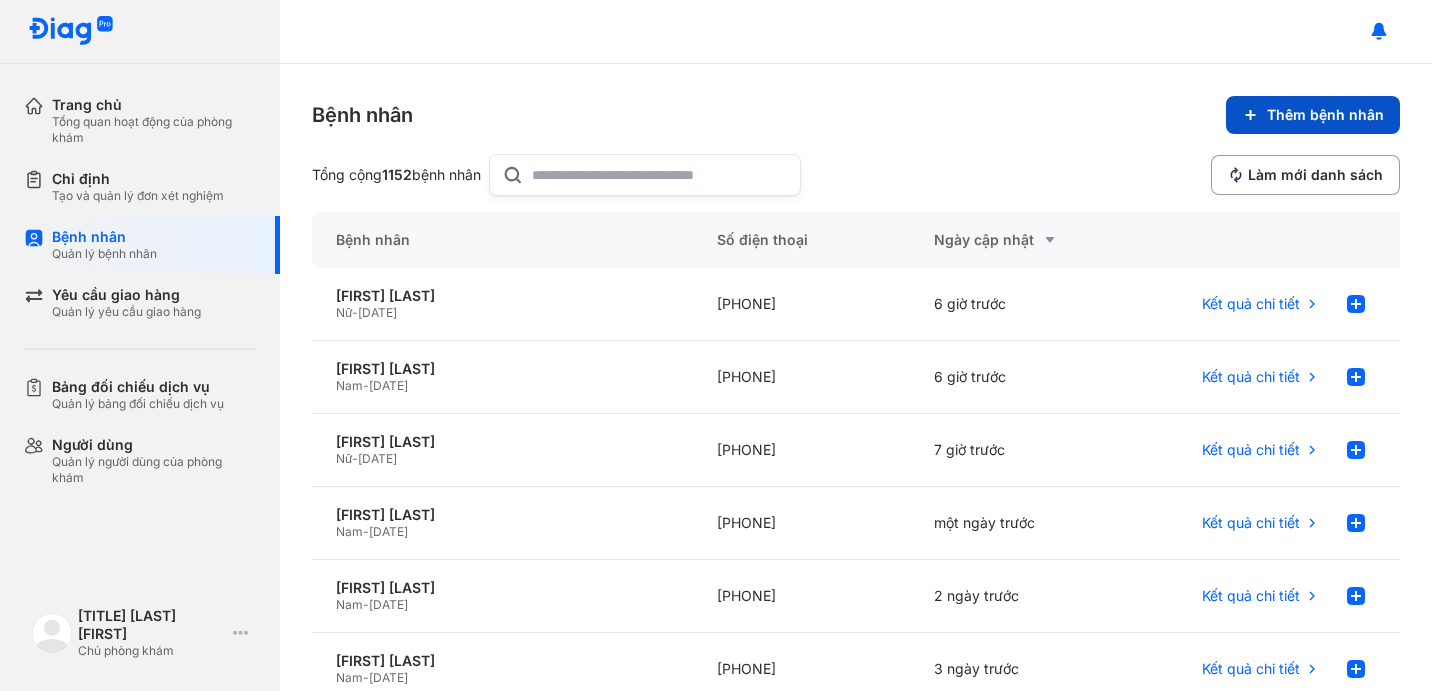 click on "Thêm bệnh nhân" 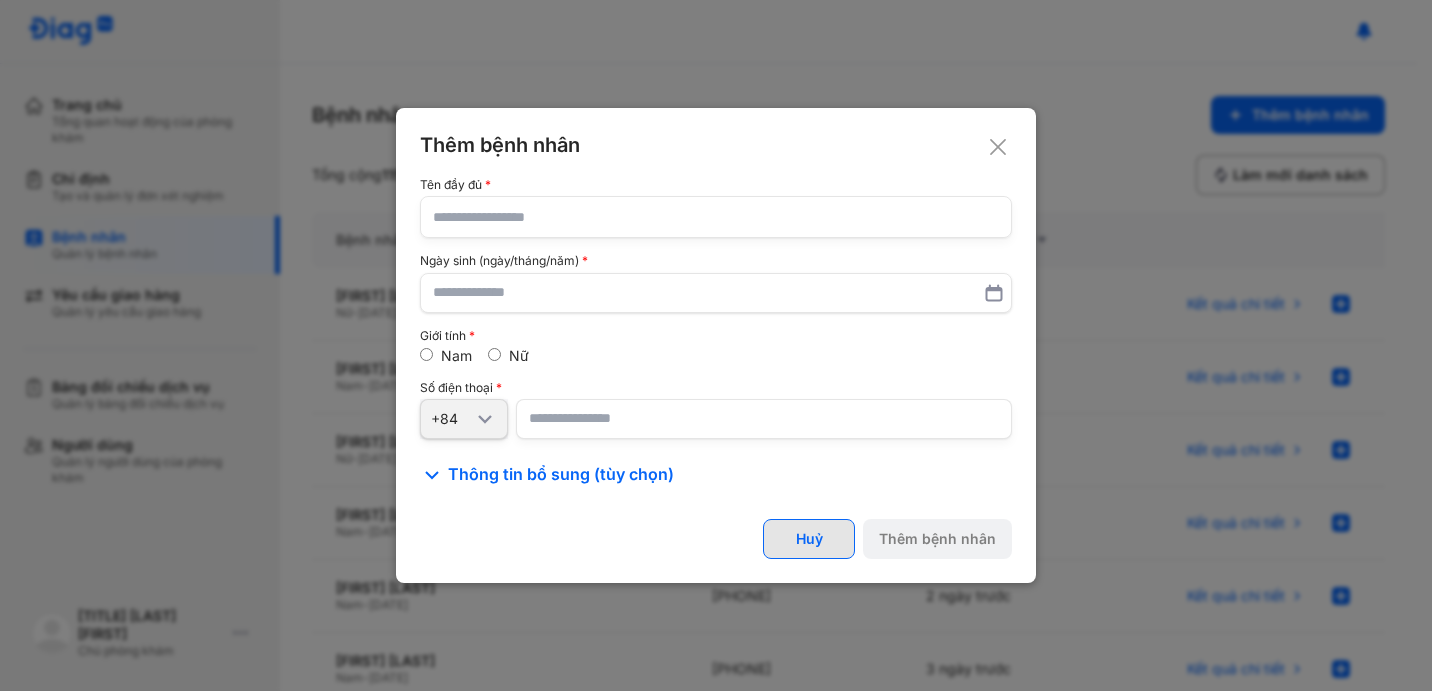 click on "Huỷ" at bounding box center [809, 539] 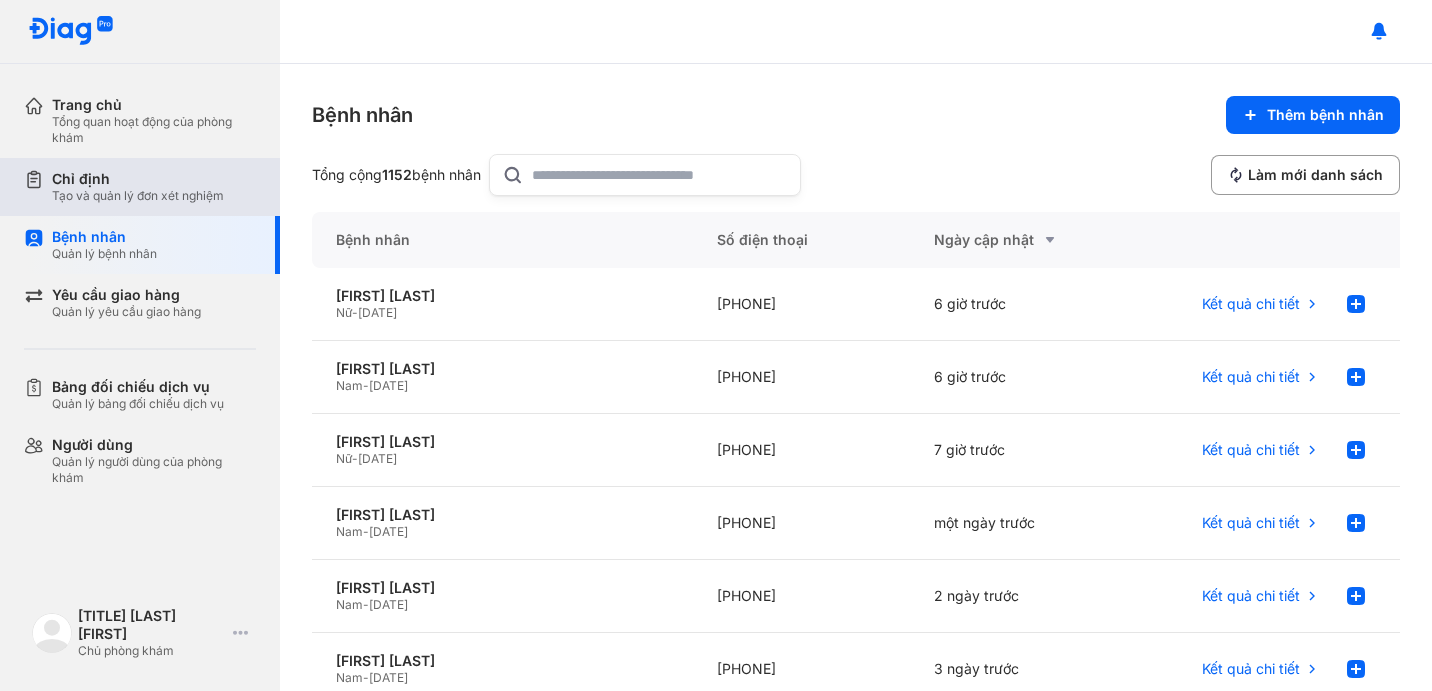 click on "Chỉ định Tạo và quản lý đơn xét nghiệm" at bounding box center (152, 187) 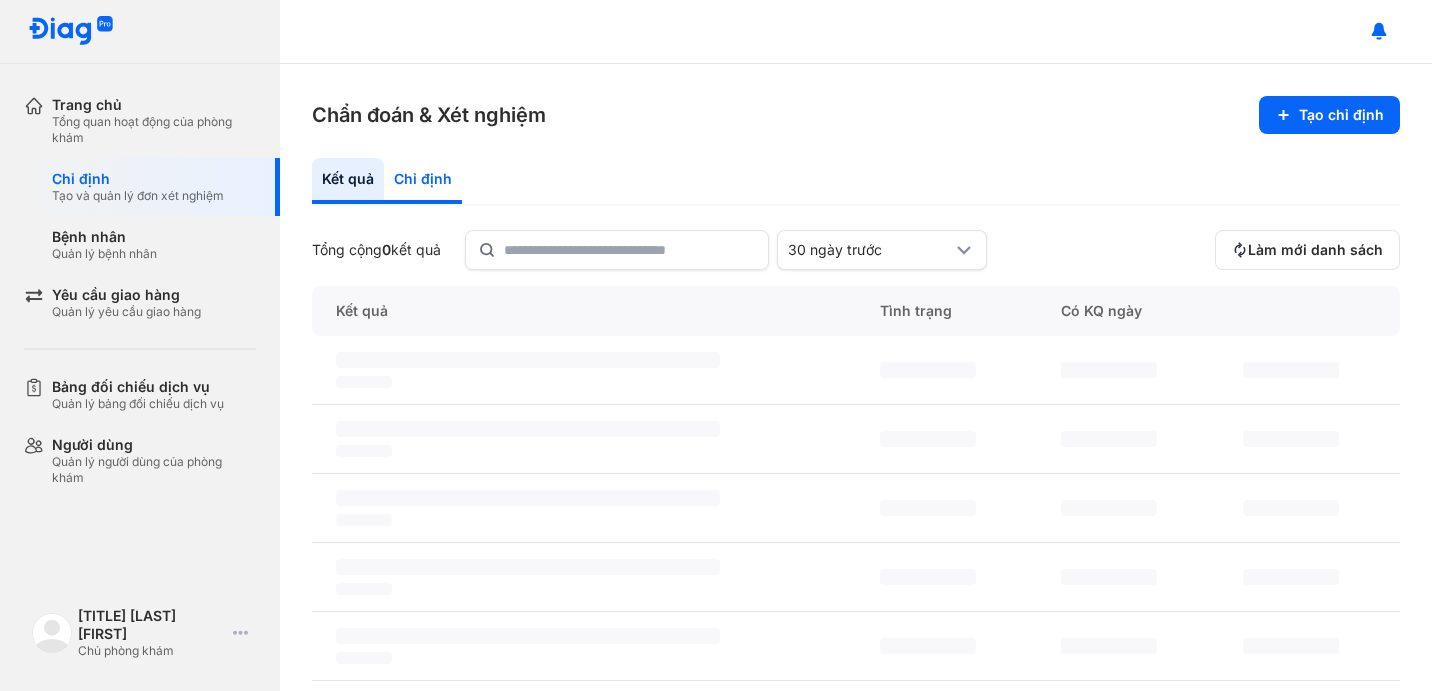 click on "Chỉ định" 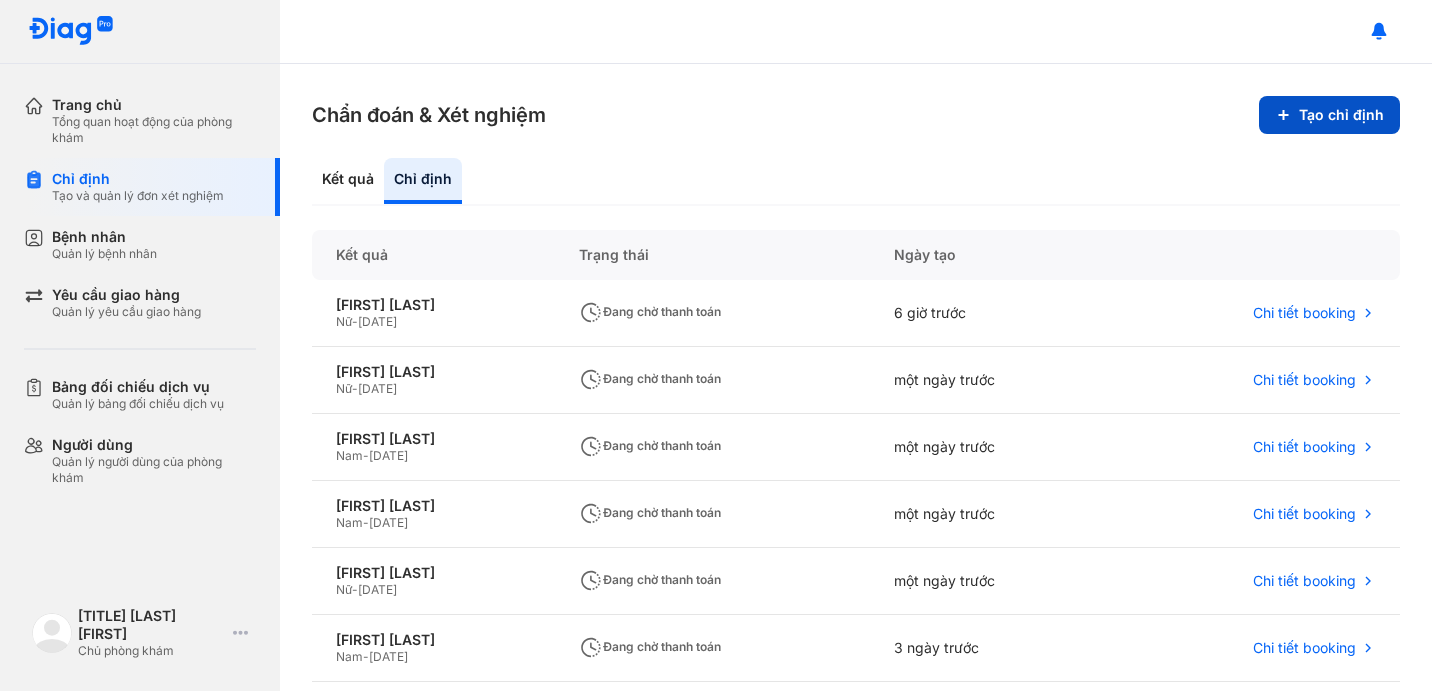 click on "Tạo chỉ định" at bounding box center [1329, 115] 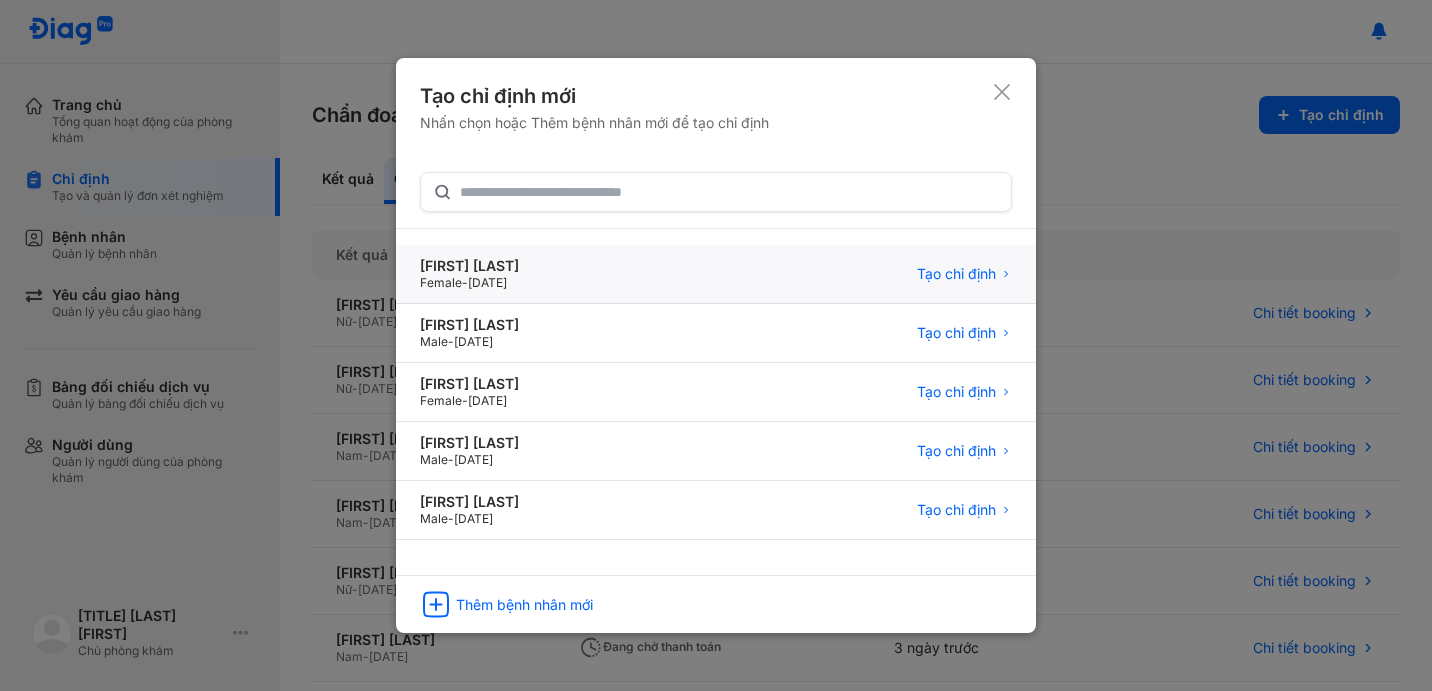type 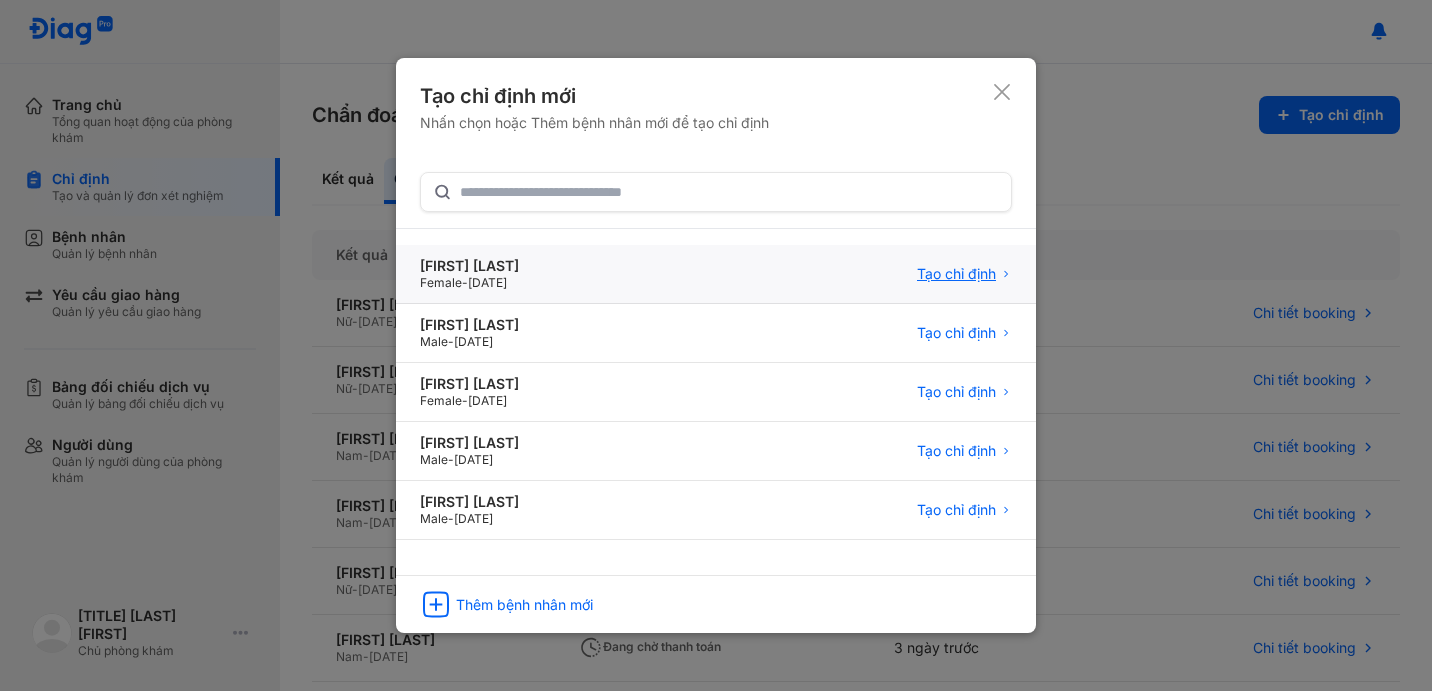 click on "Tạo chỉ định" at bounding box center [956, 274] 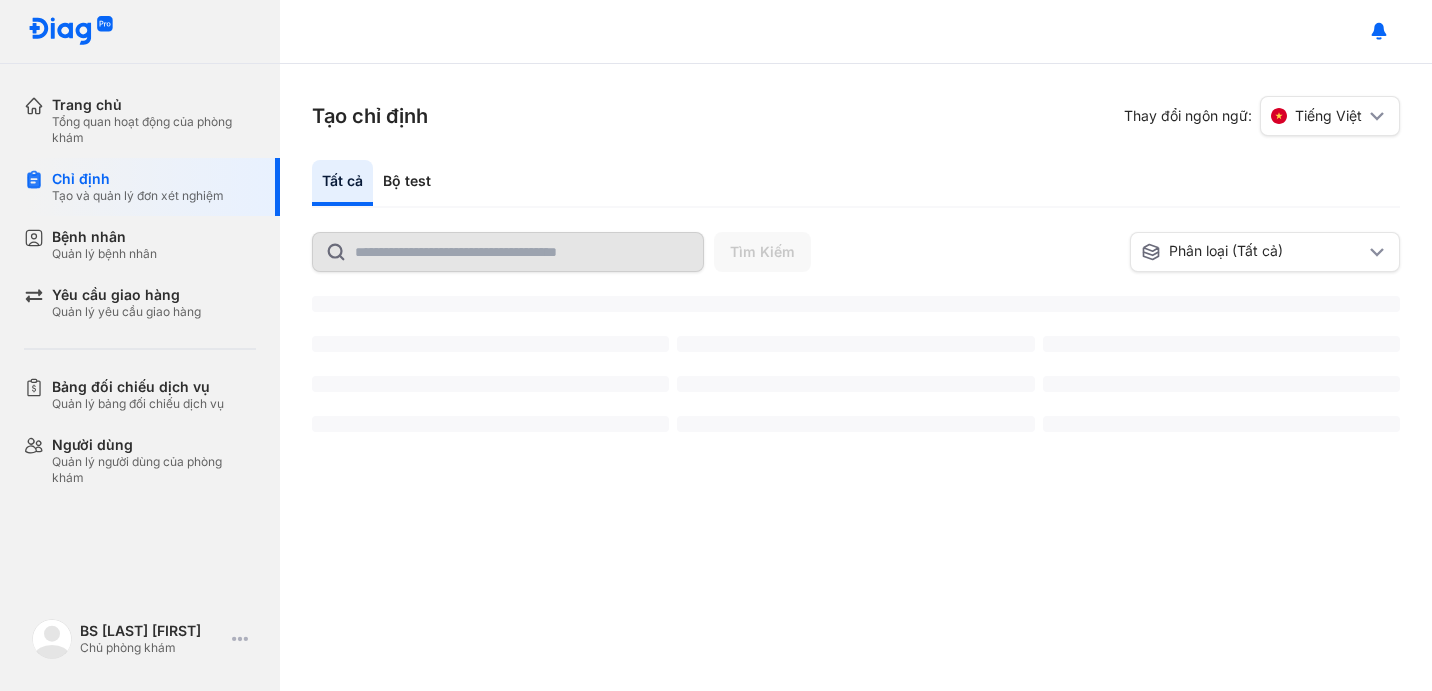 scroll, scrollTop: 0, scrollLeft: 0, axis: both 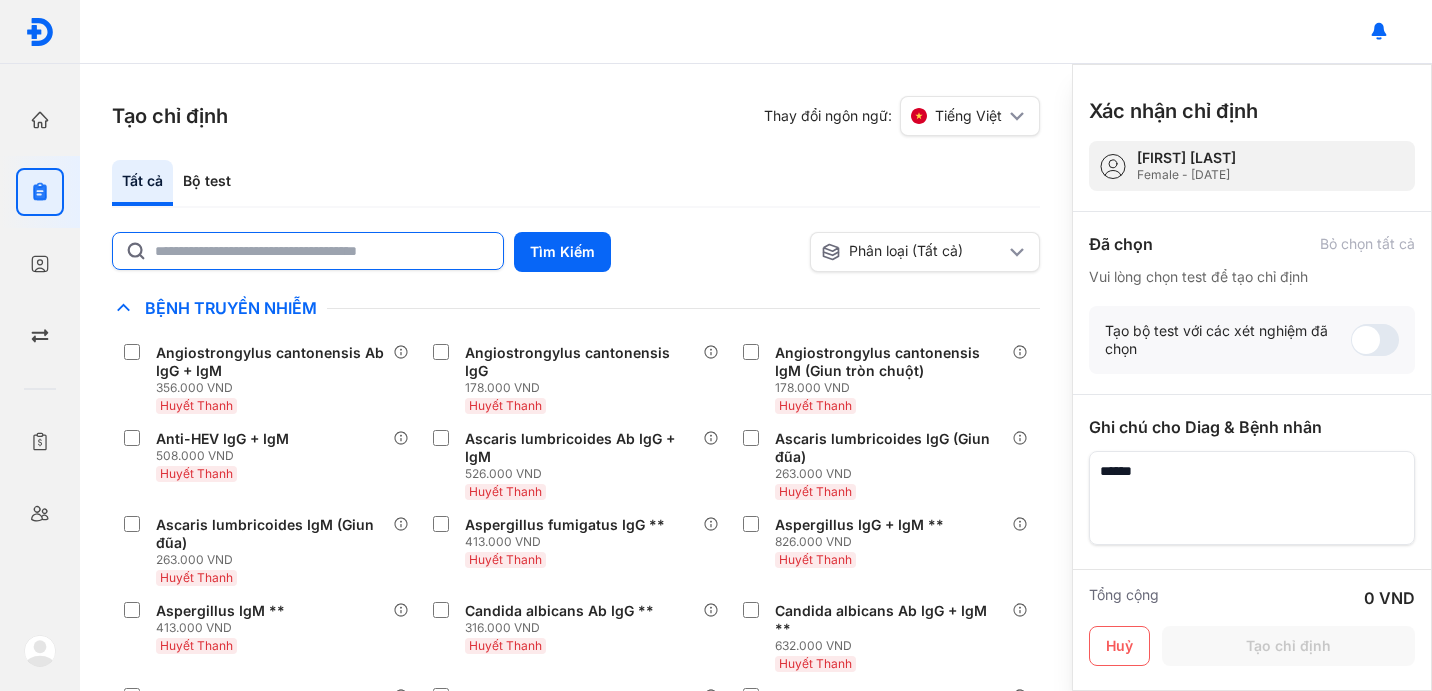 click 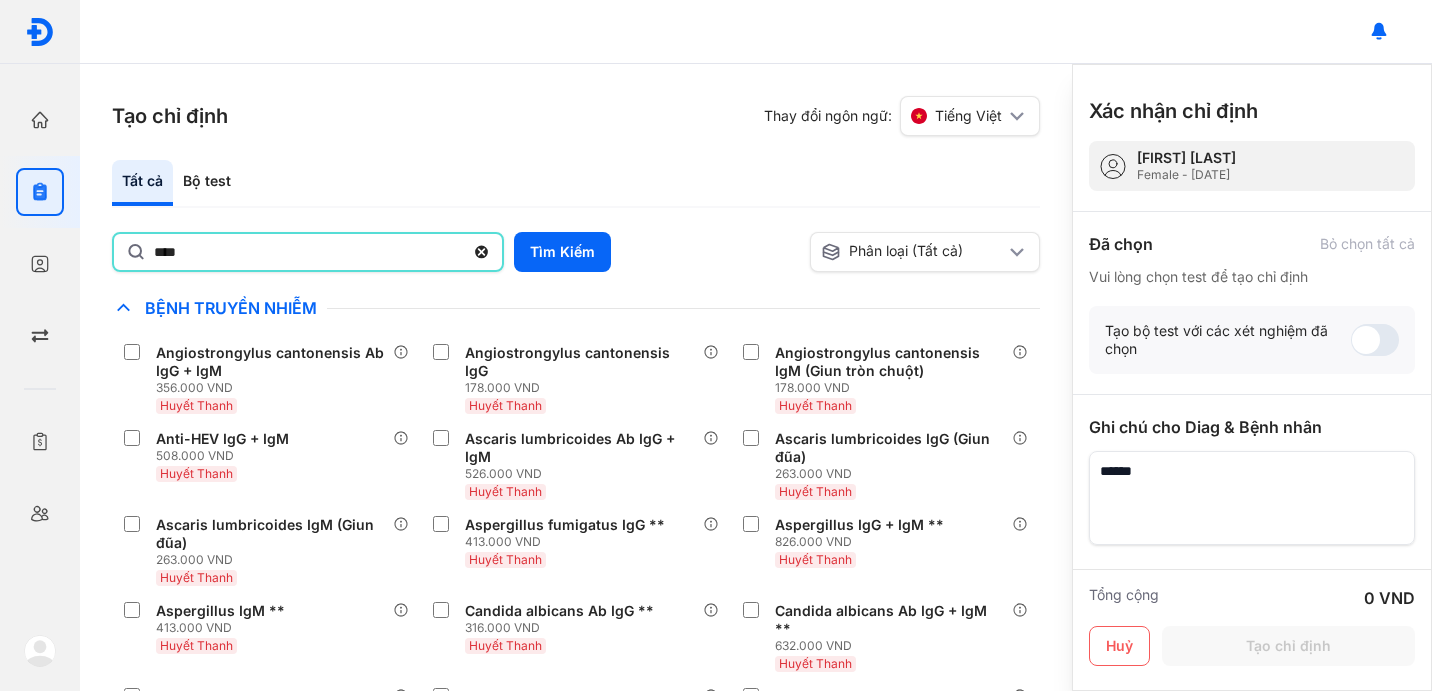 type on "****" 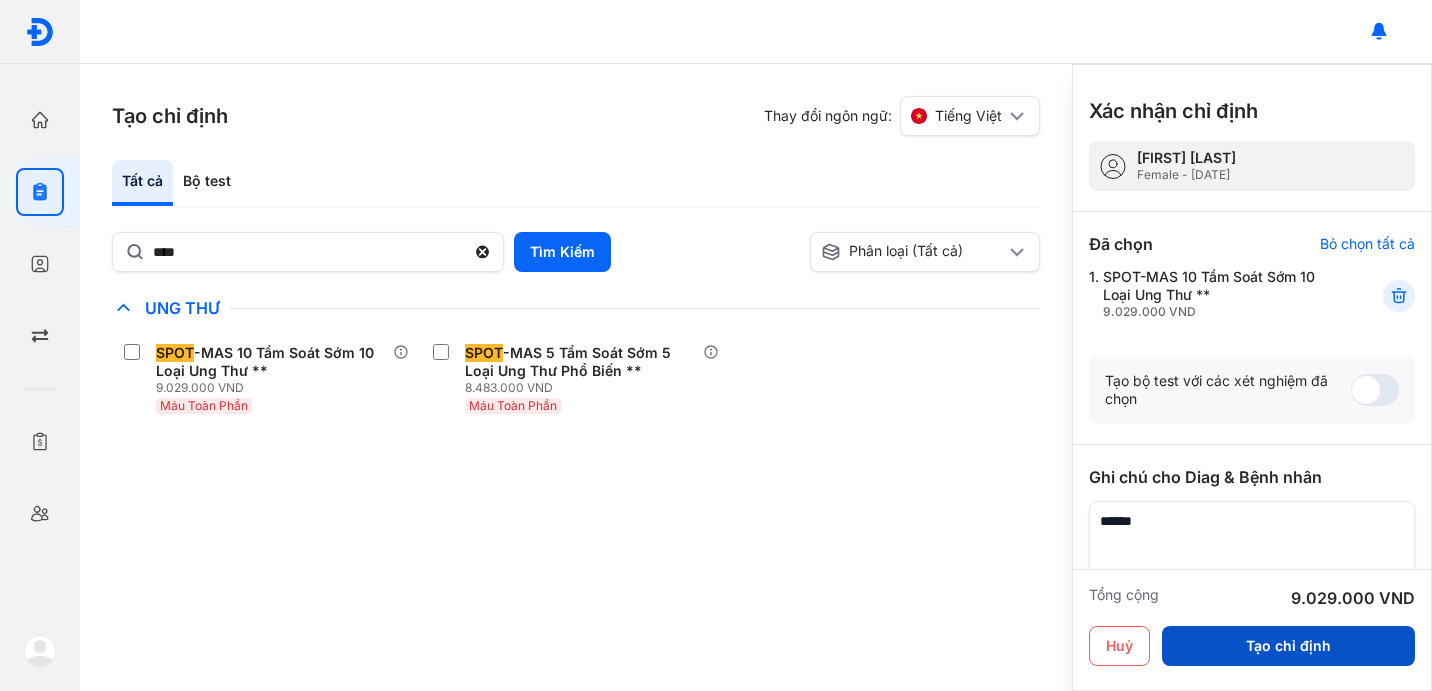 click on "Tạo chỉ định" at bounding box center (1288, 646) 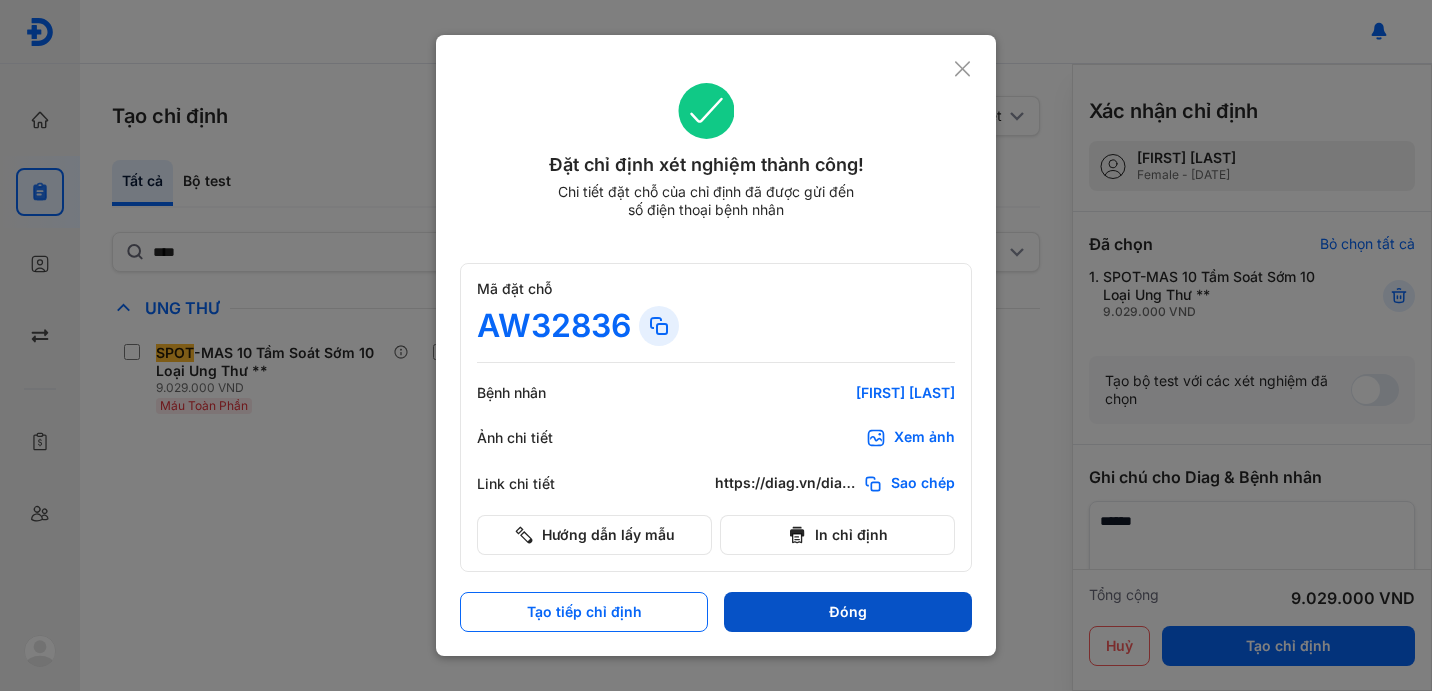 click on "Đóng" at bounding box center (848, 612) 